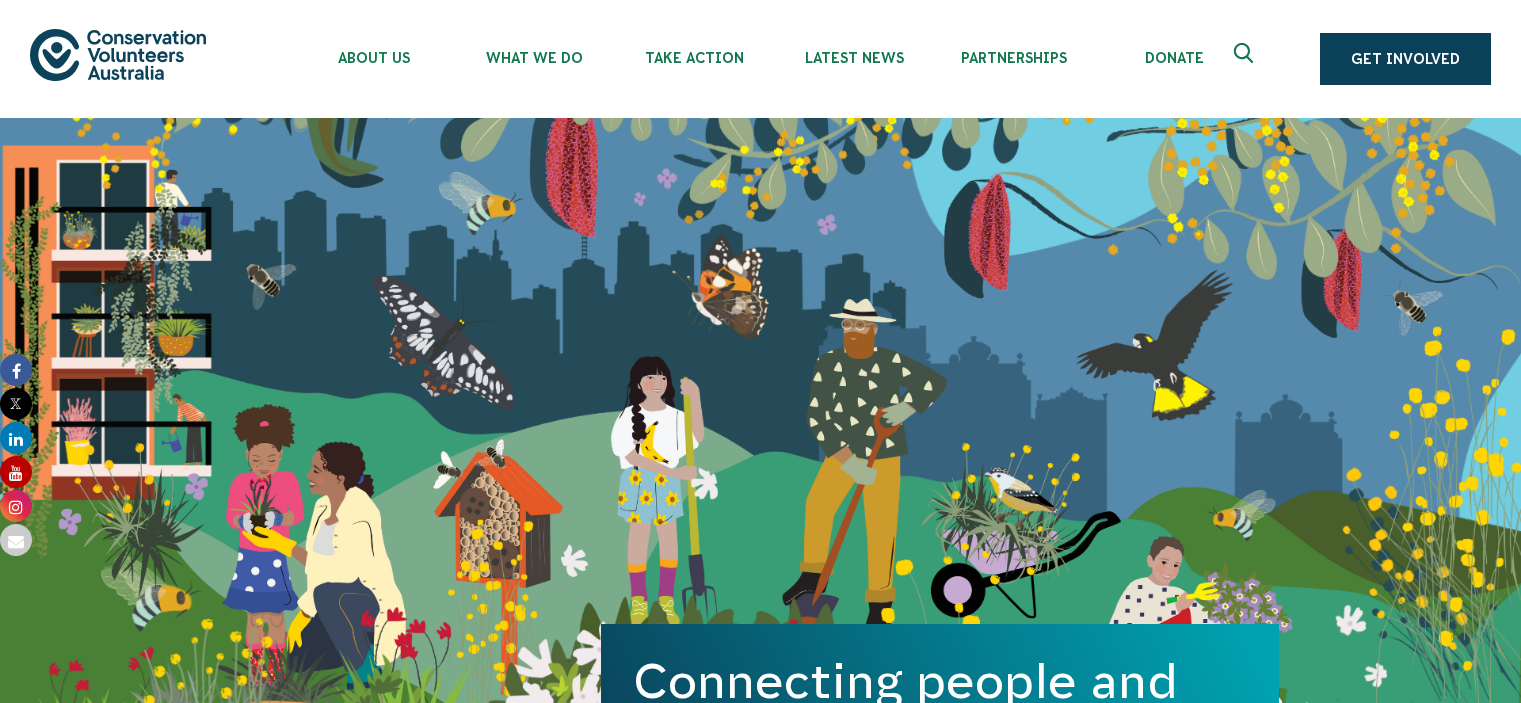 scroll, scrollTop: 0, scrollLeft: 0, axis: both 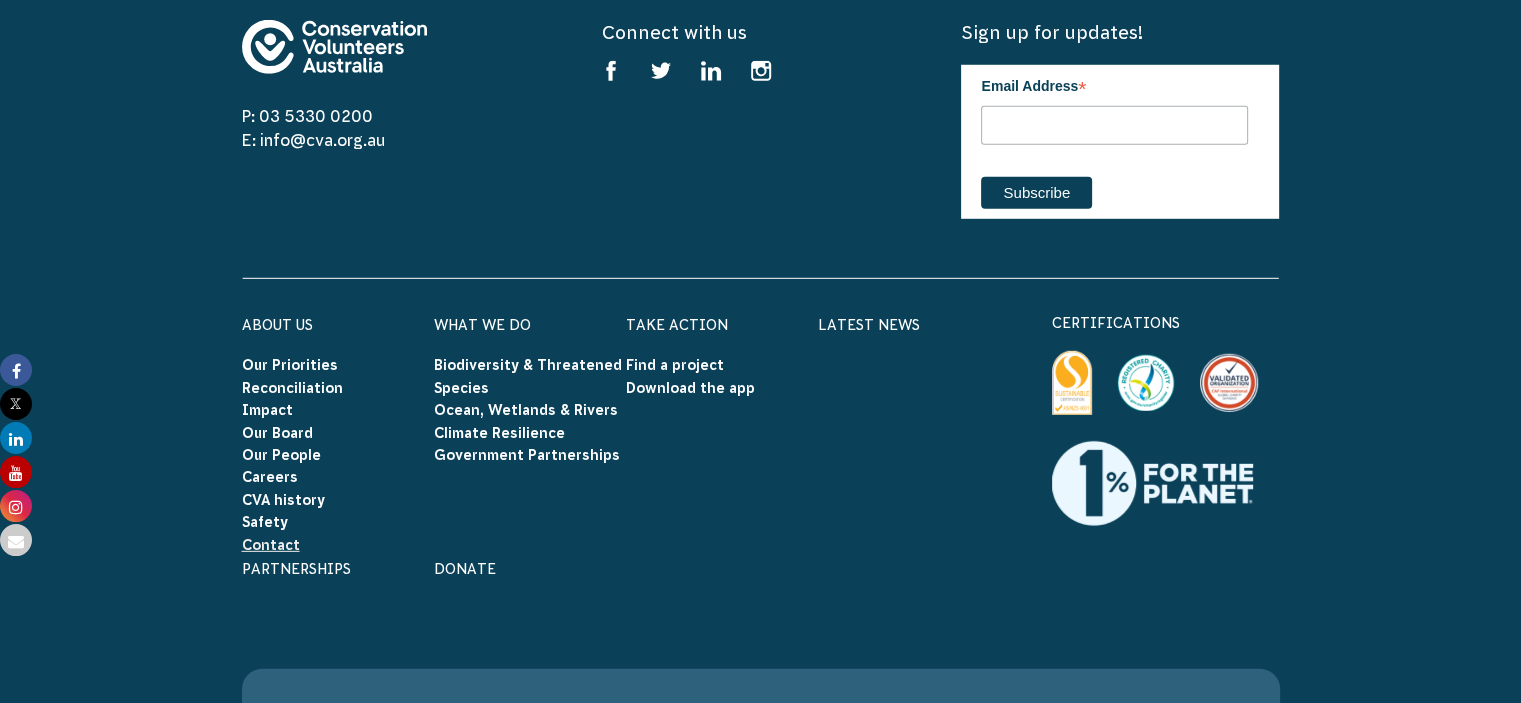 click on "Contact" at bounding box center [271, 545] 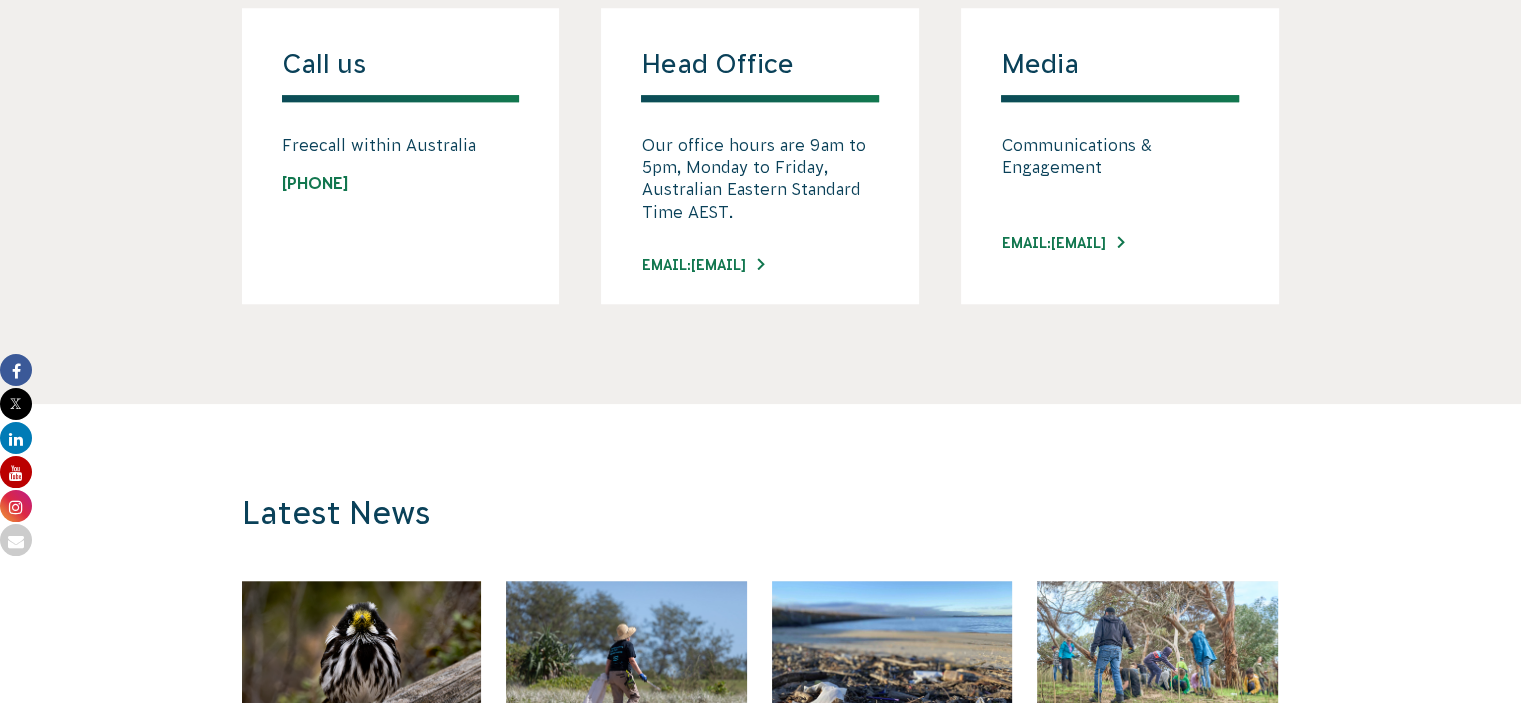 scroll, scrollTop: 1600, scrollLeft: 0, axis: vertical 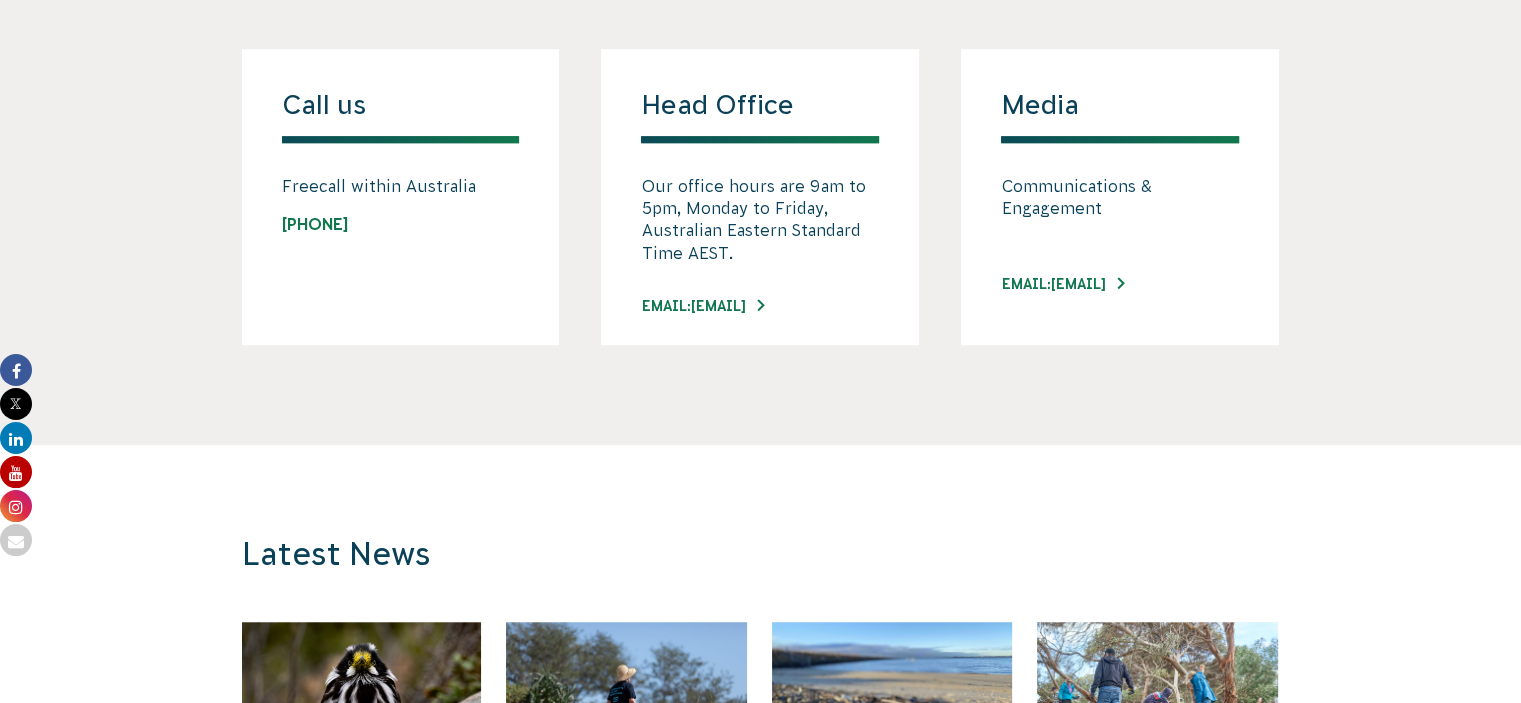 click on "Freecall within Australia" at bounding box center [401, 186] 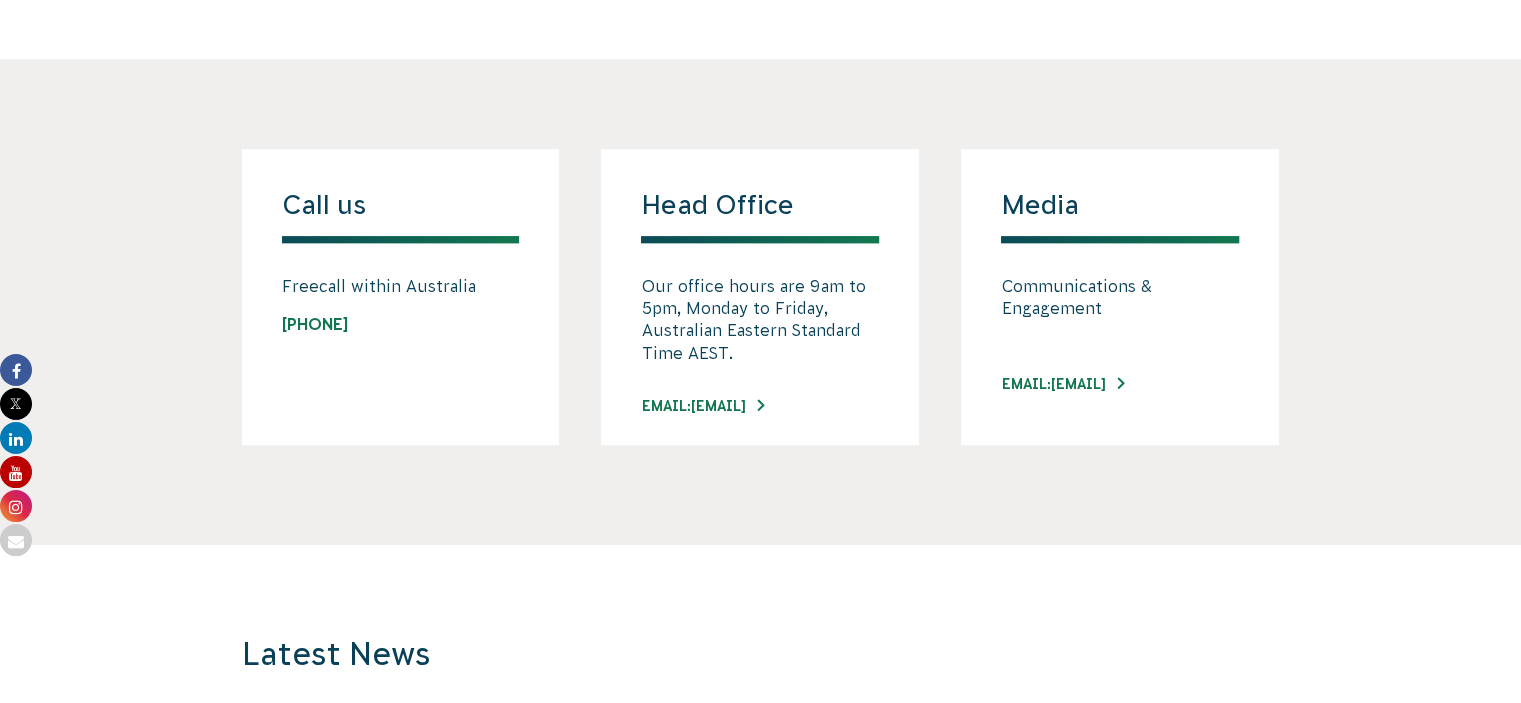 click on "Head Office
Our office hours are 9am to 5pm, Monday to Friday, Australian Eastern Standard Time AEST.
EMAIL:  INFO@CVA.ORG.AU" at bounding box center (760, 297) 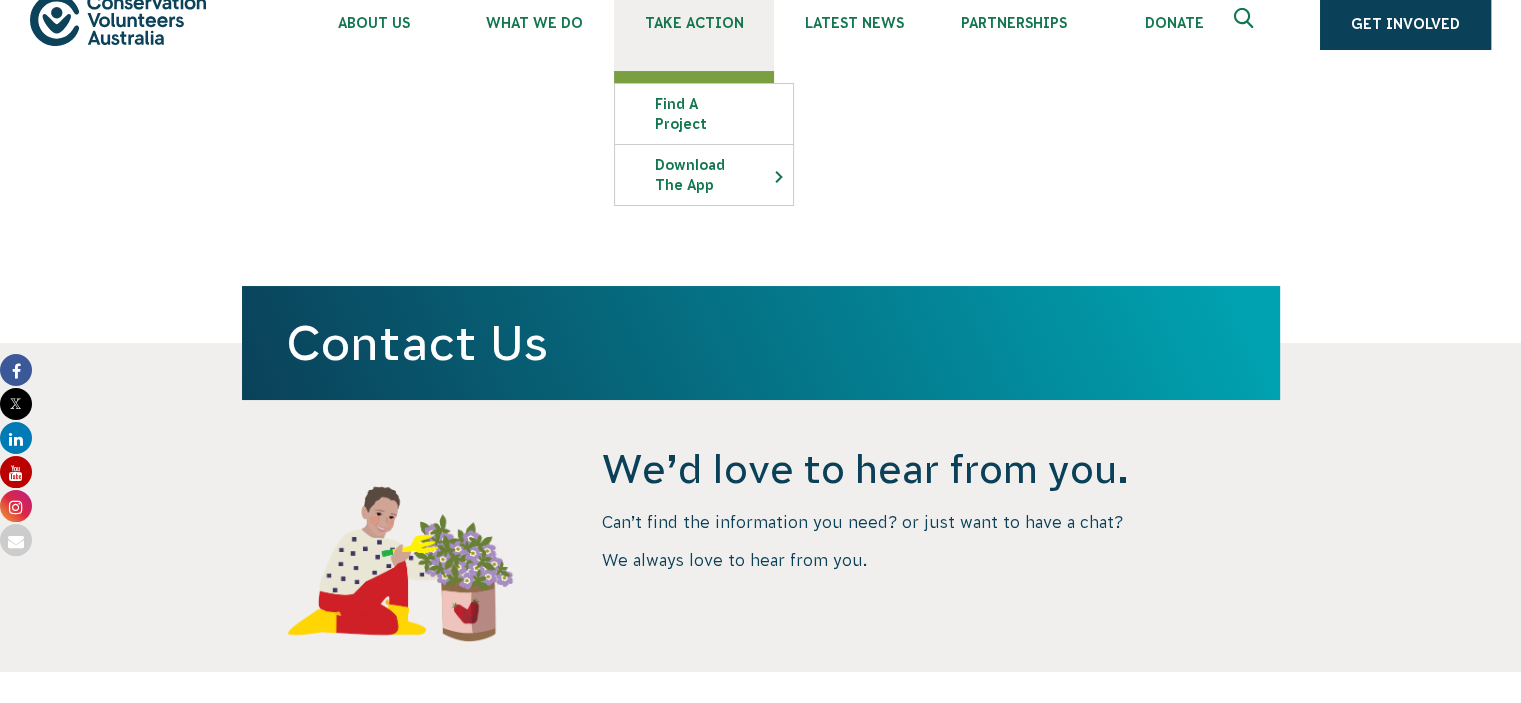 scroll, scrollTop: 0, scrollLeft: 0, axis: both 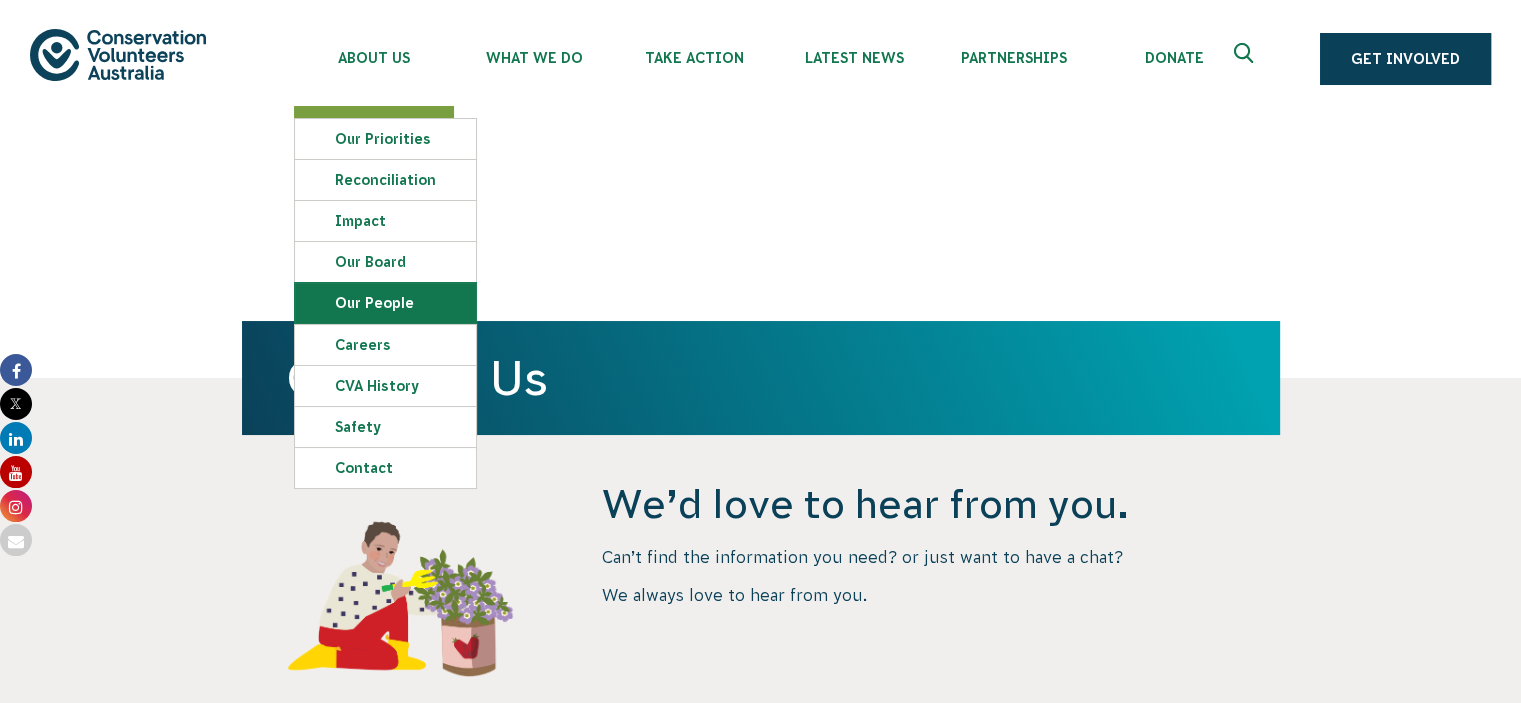 click on "Our People" at bounding box center [385, 303] 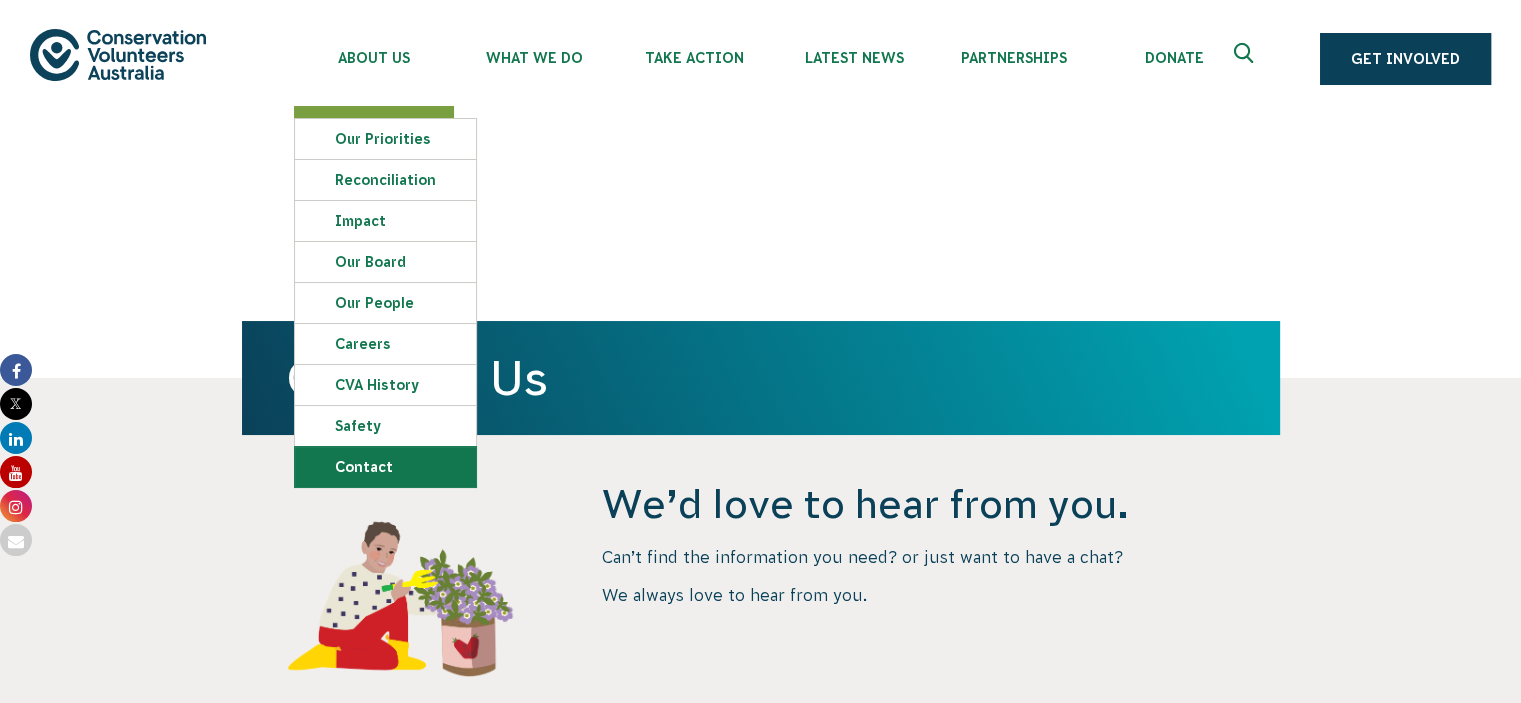 click on "Contact" at bounding box center (385, 467) 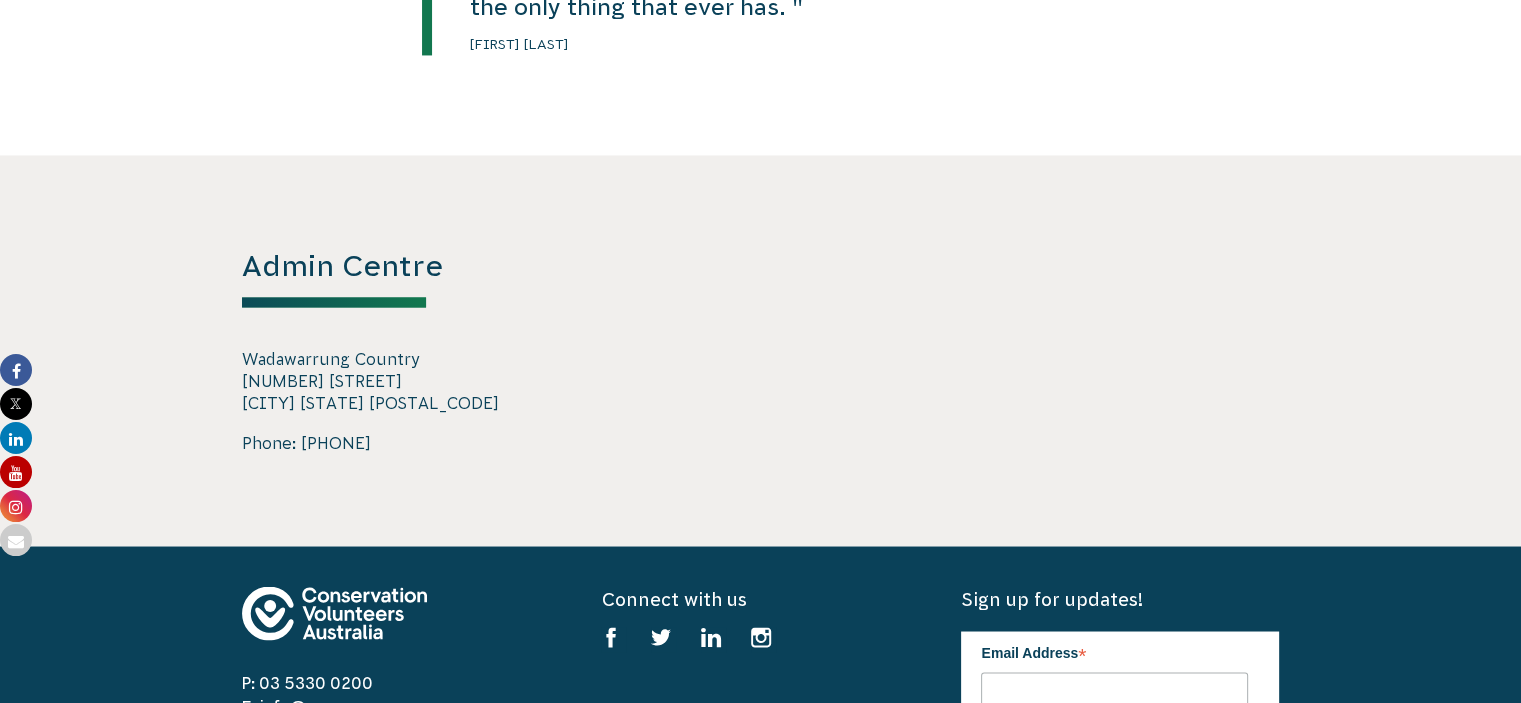 scroll, scrollTop: 3500, scrollLeft: 0, axis: vertical 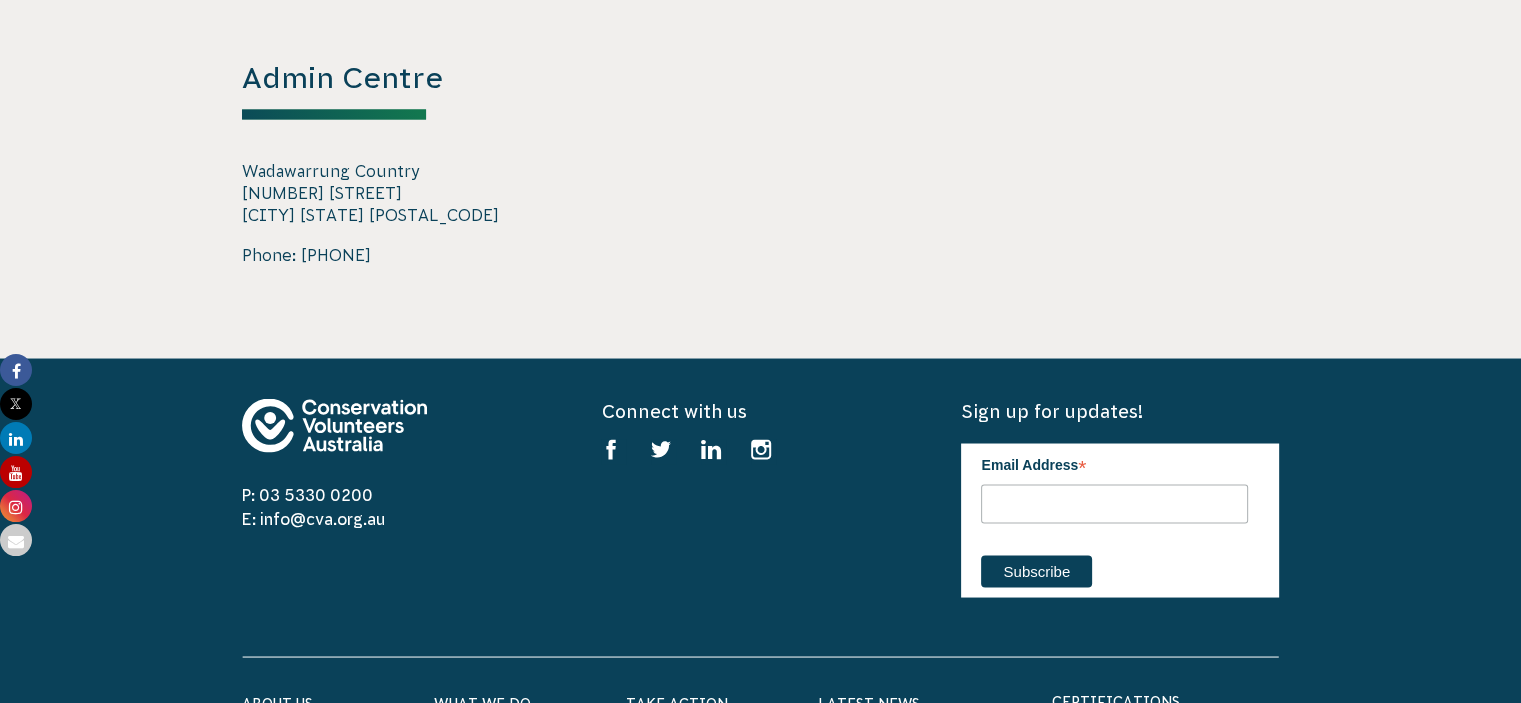click on "Wadawarrung Country
728 Barkly Street
BALLARAT VIC 3350" at bounding box center (401, 193) 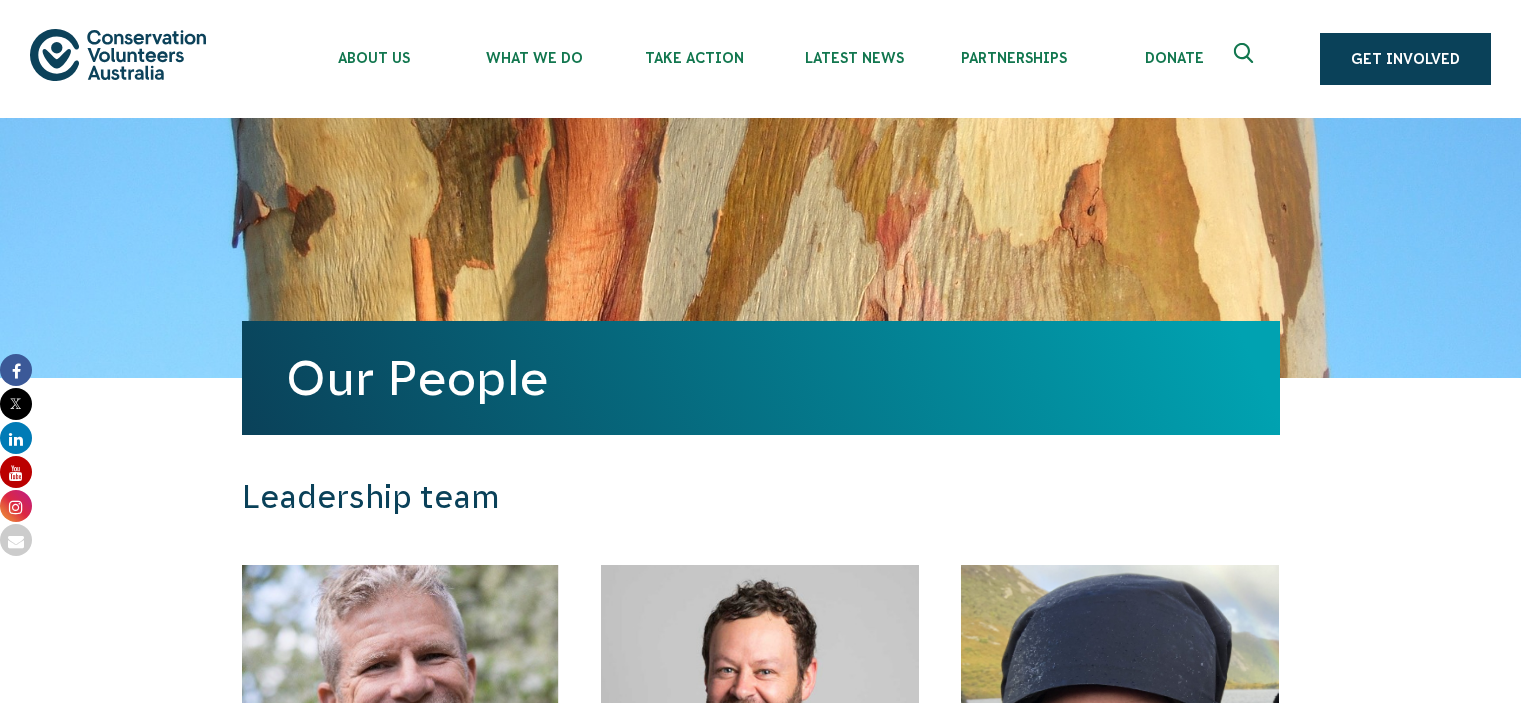 scroll, scrollTop: 0, scrollLeft: 0, axis: both 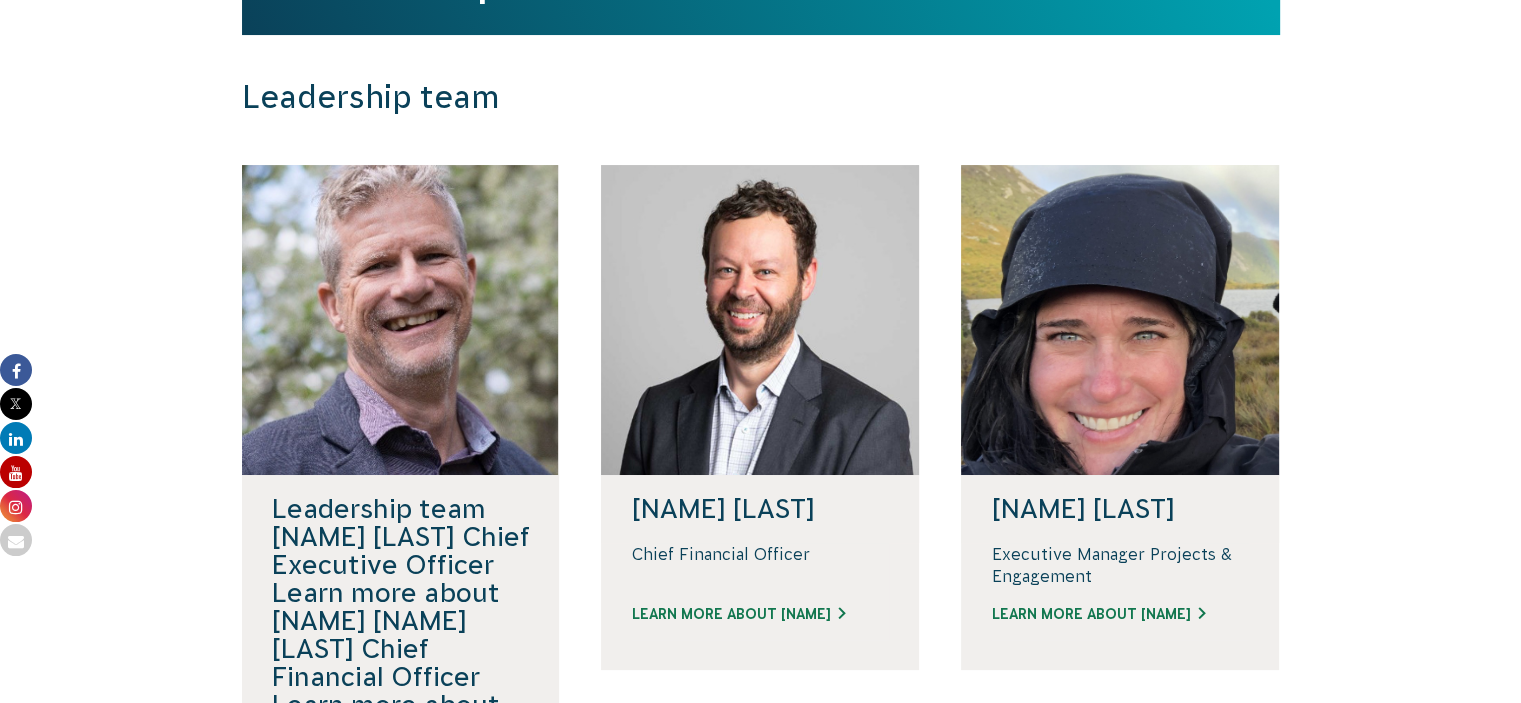 click on "Leadership team" at bounding box center (626, 97) 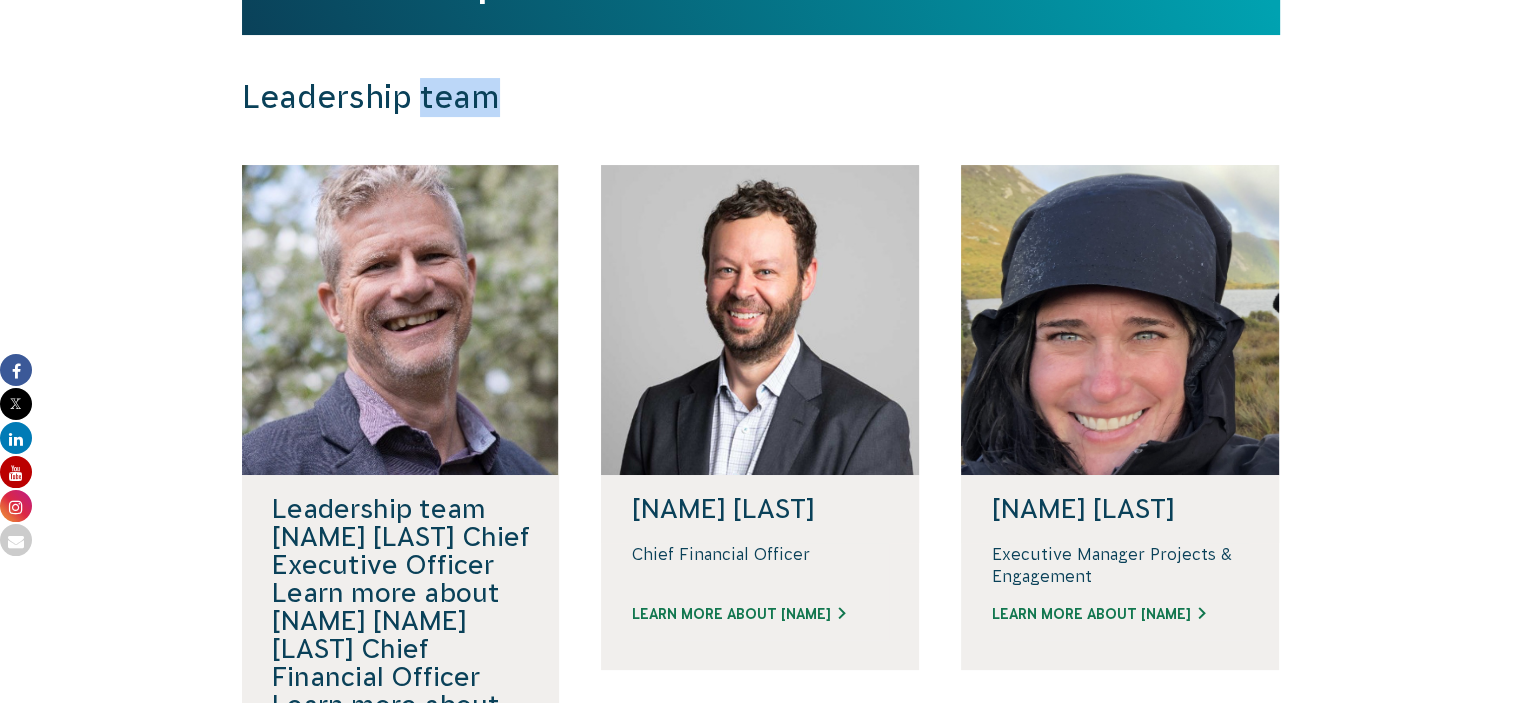 click on "Leadership team" at bounding box center [626, 97] 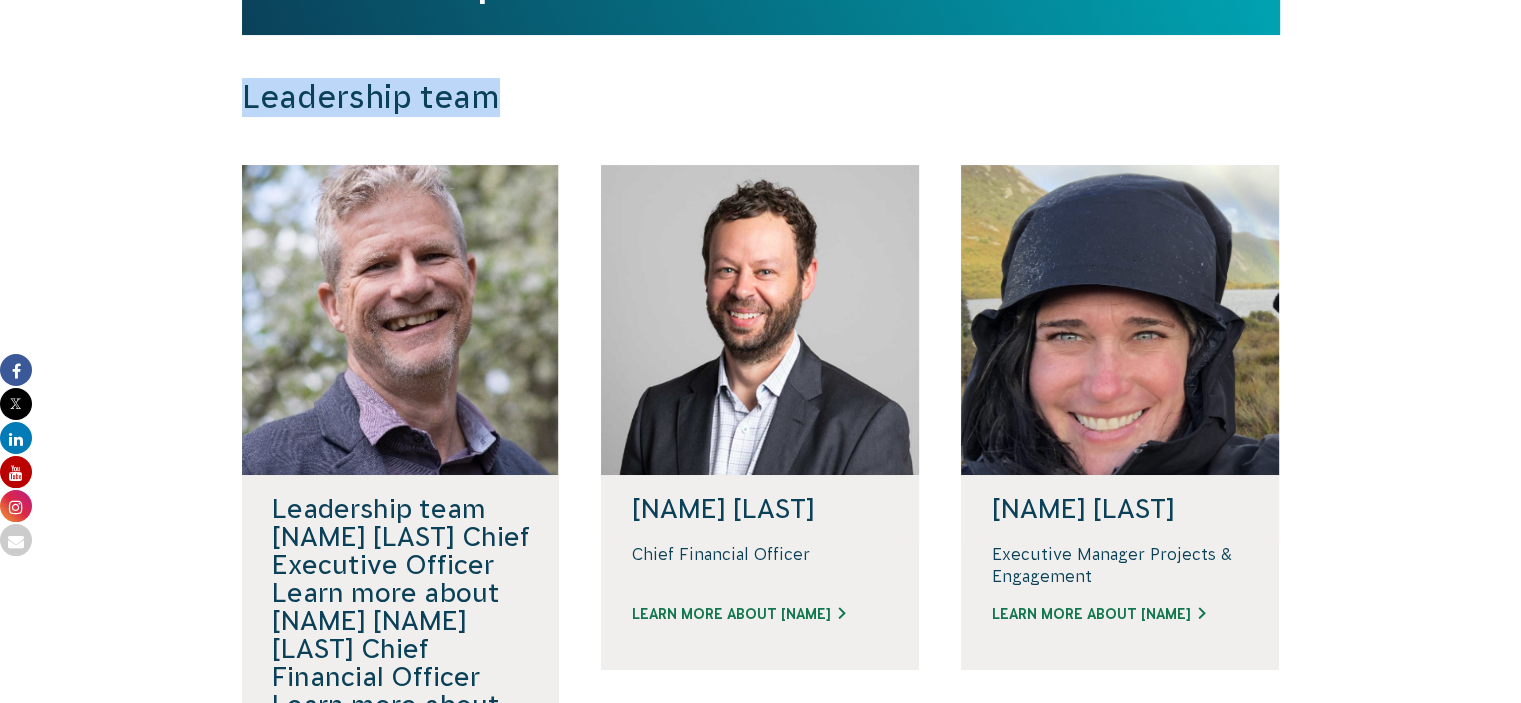 click on "Leadership team" at bounding box center (626, 97) 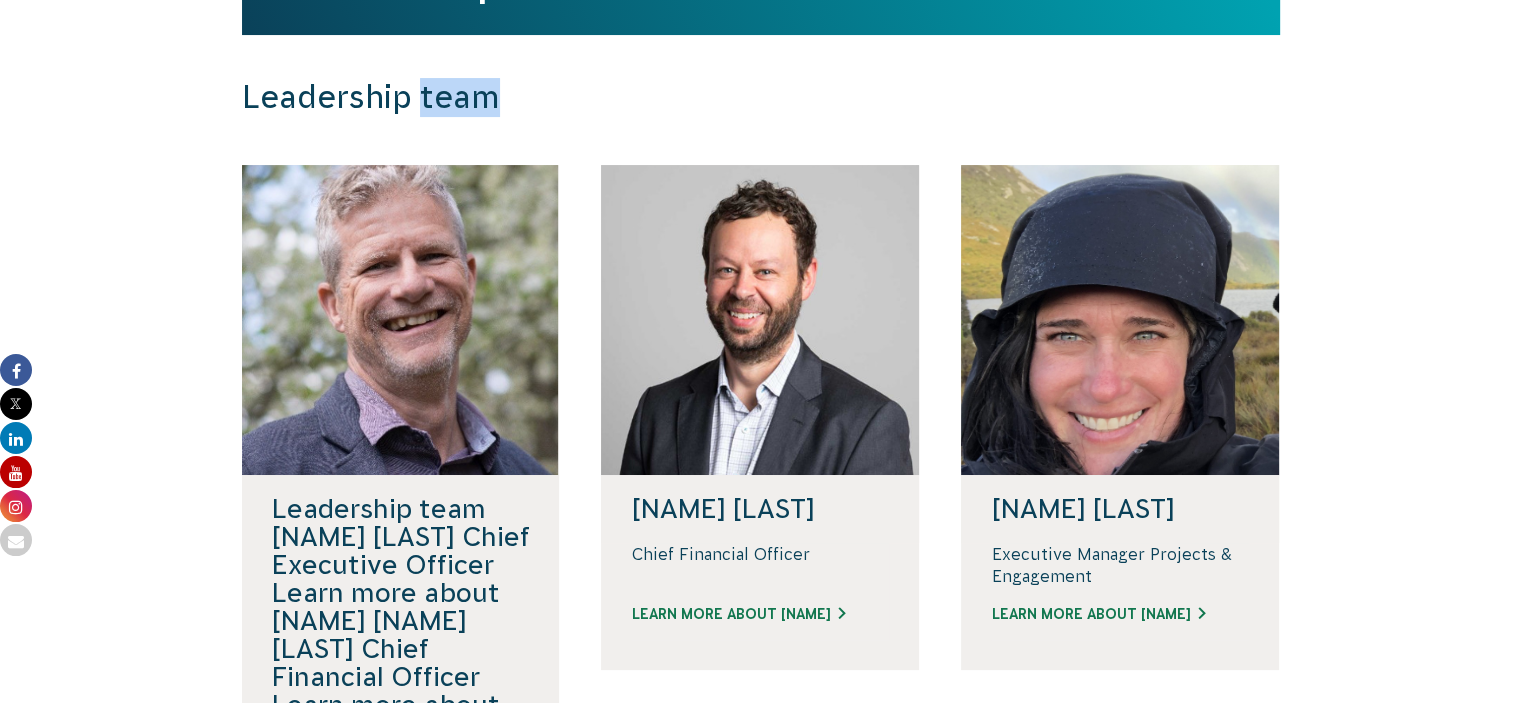 click on "Leadership team" at bounding box center (626, 97) 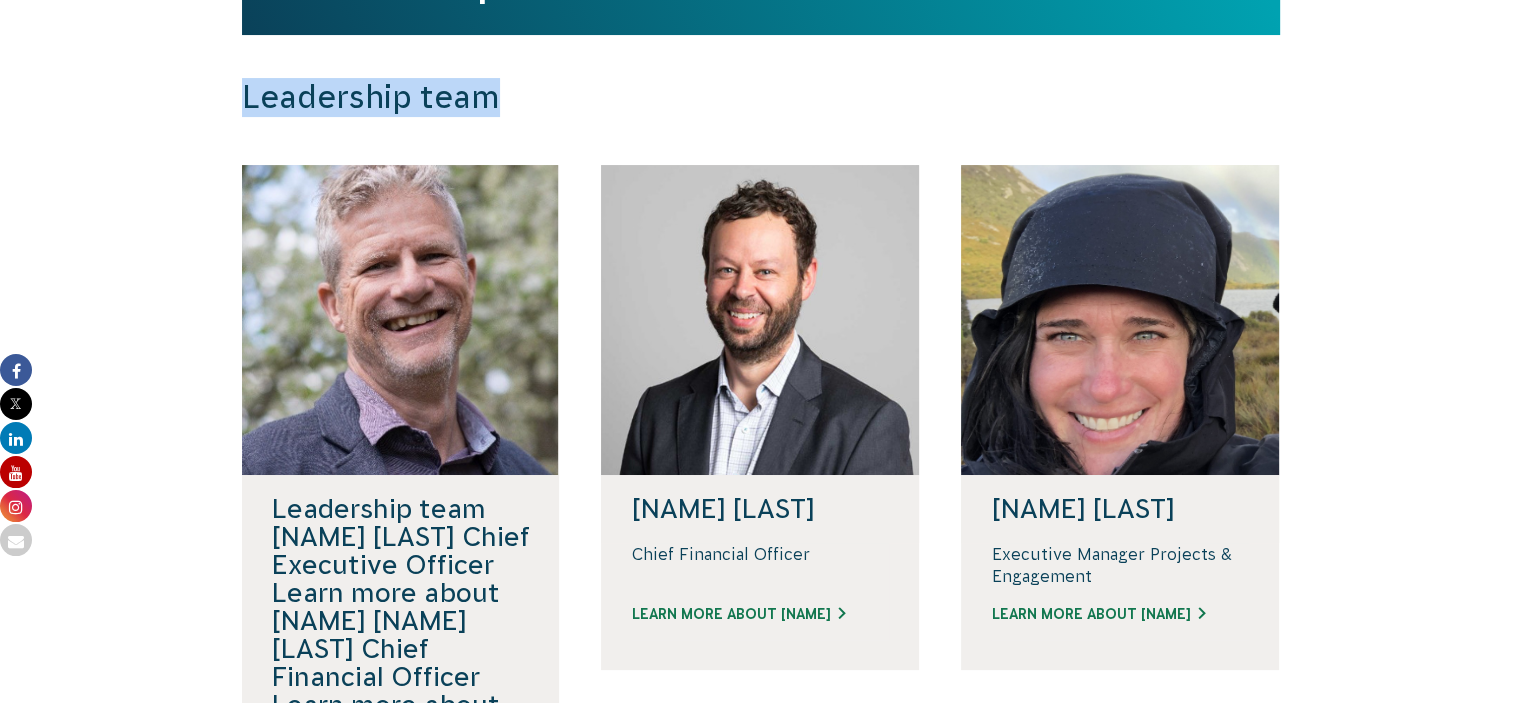 click on "Leadership team" at bounding box center (626, 97) 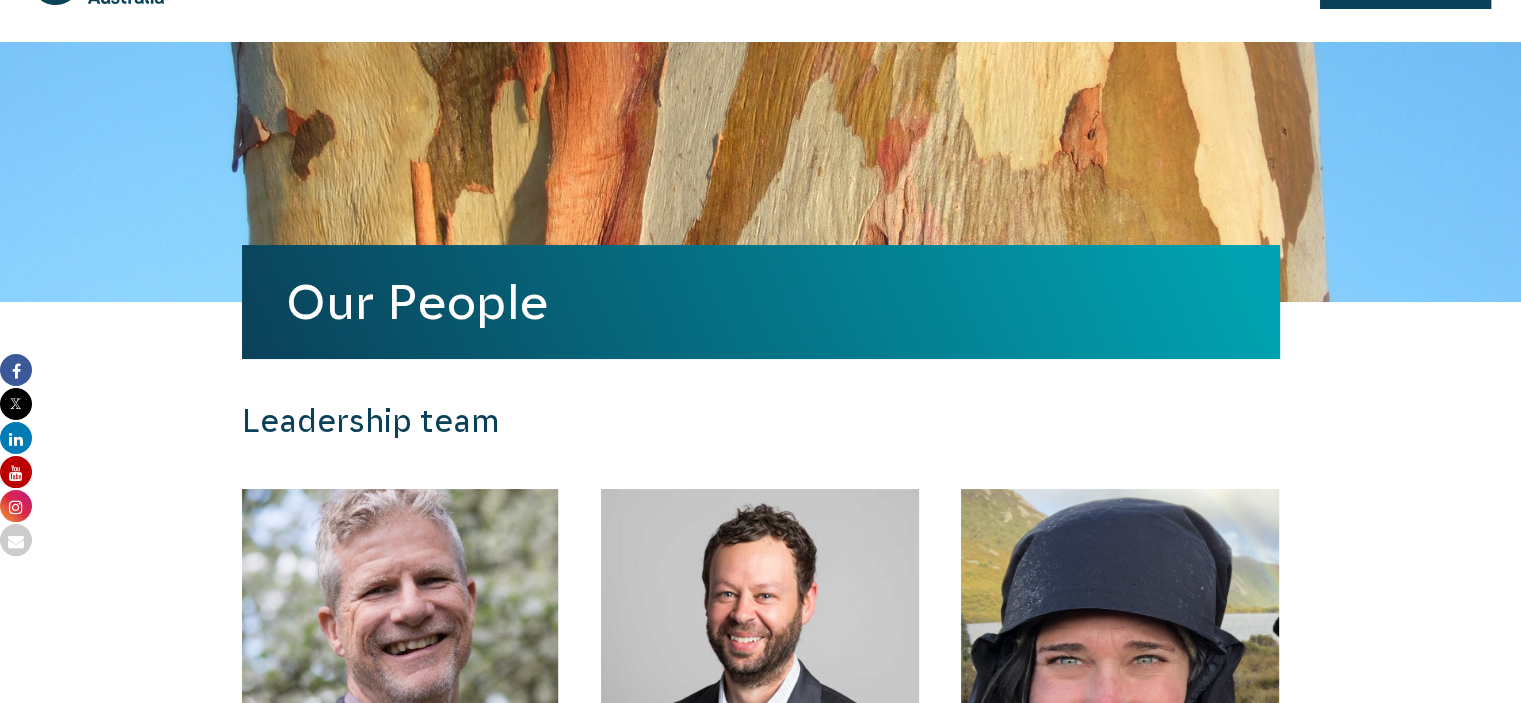 scroll, scrollTop: 0, scrollLeft: 0, axis: both 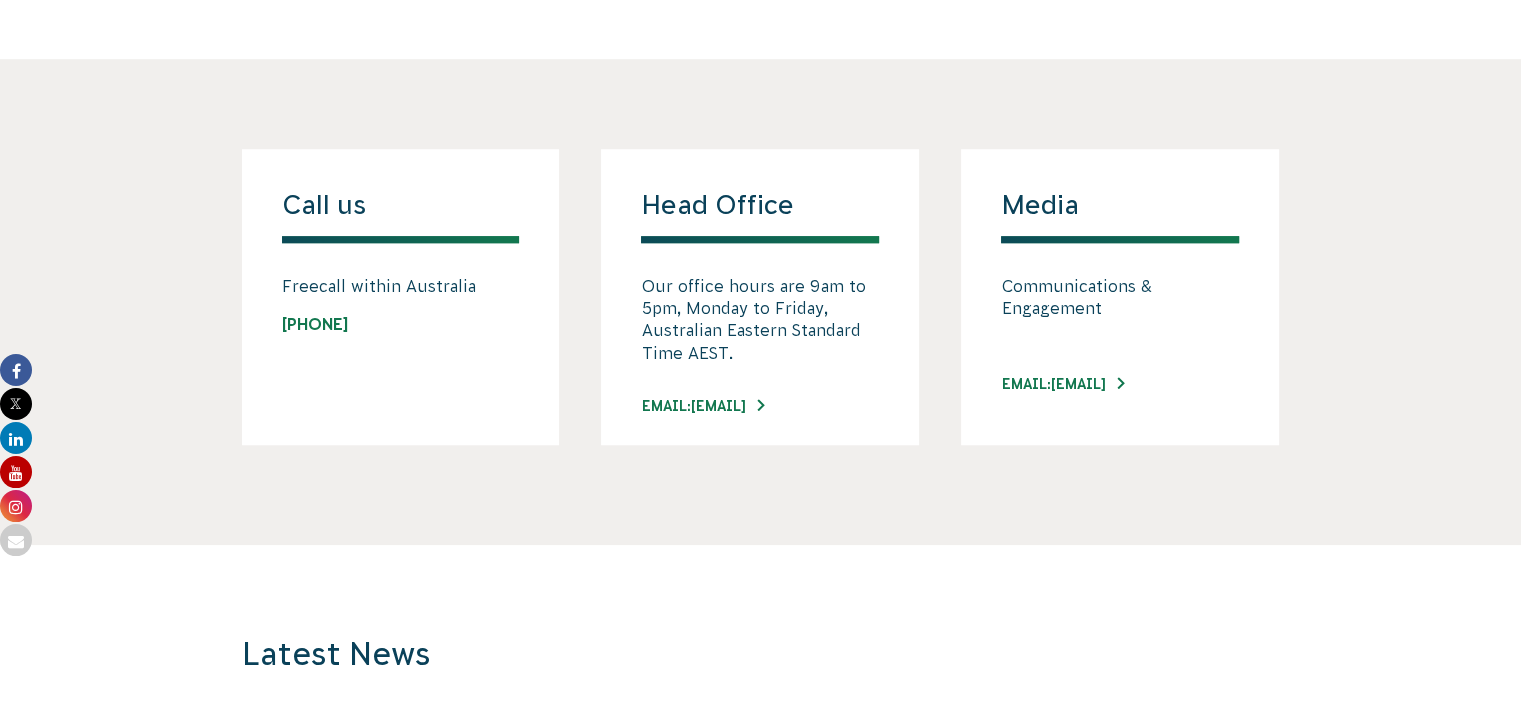 click on "Head Office" at bounding box center (760, 216) 